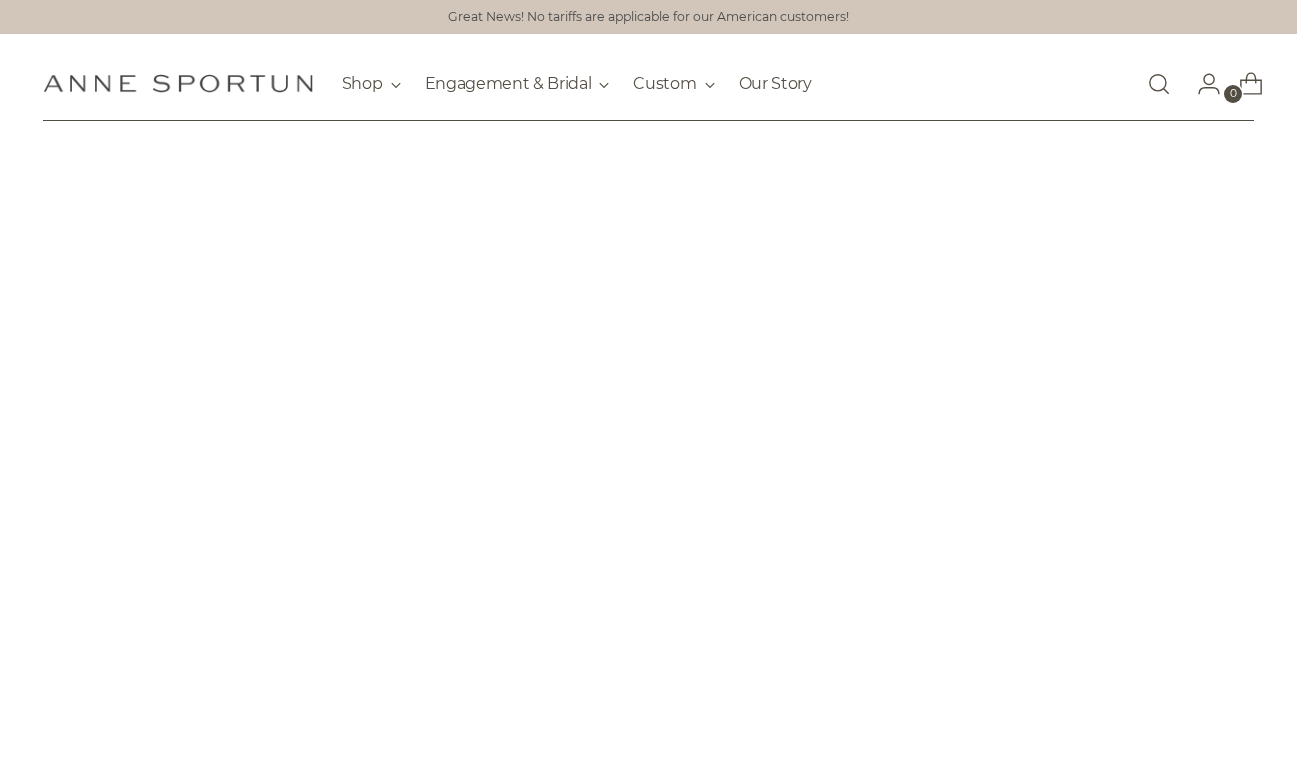 scroll, scrollTop: 0, scrollLeft: 0, axis: both 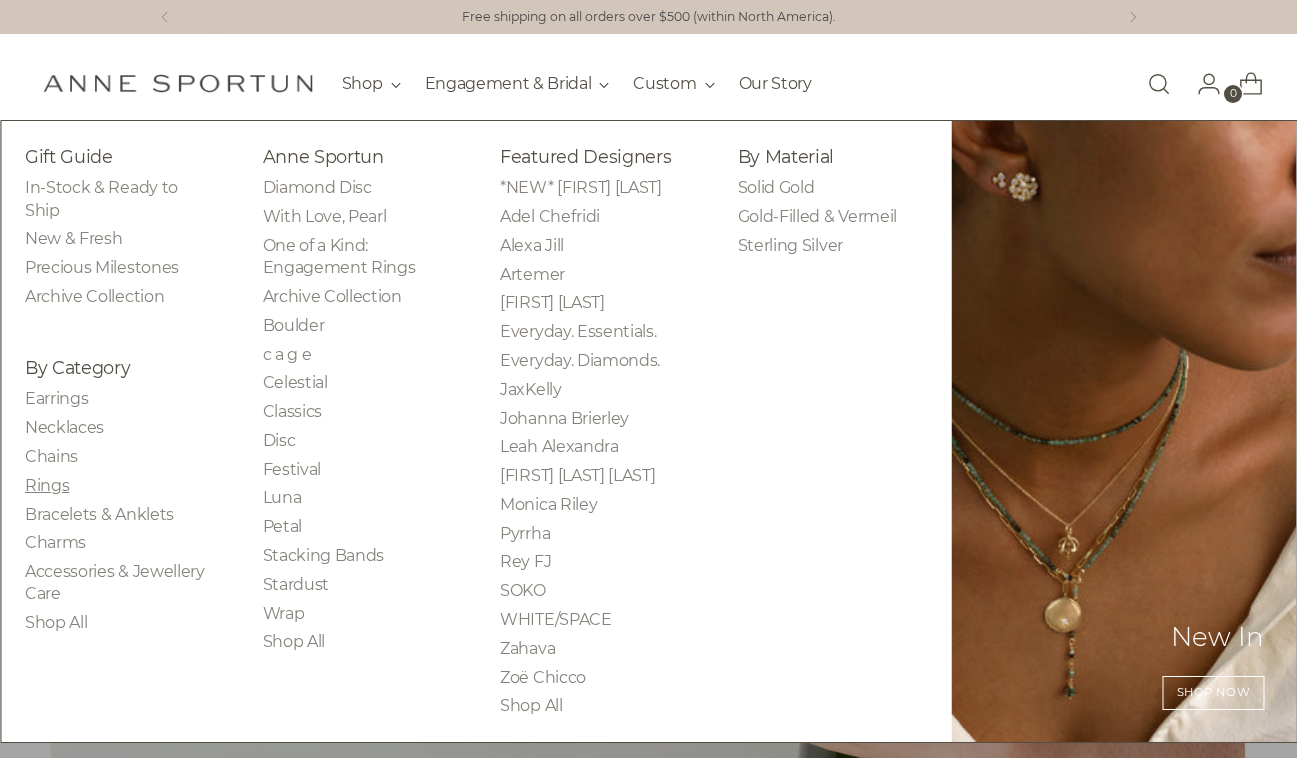 click on "Rings" at bounding box center (47, 485) 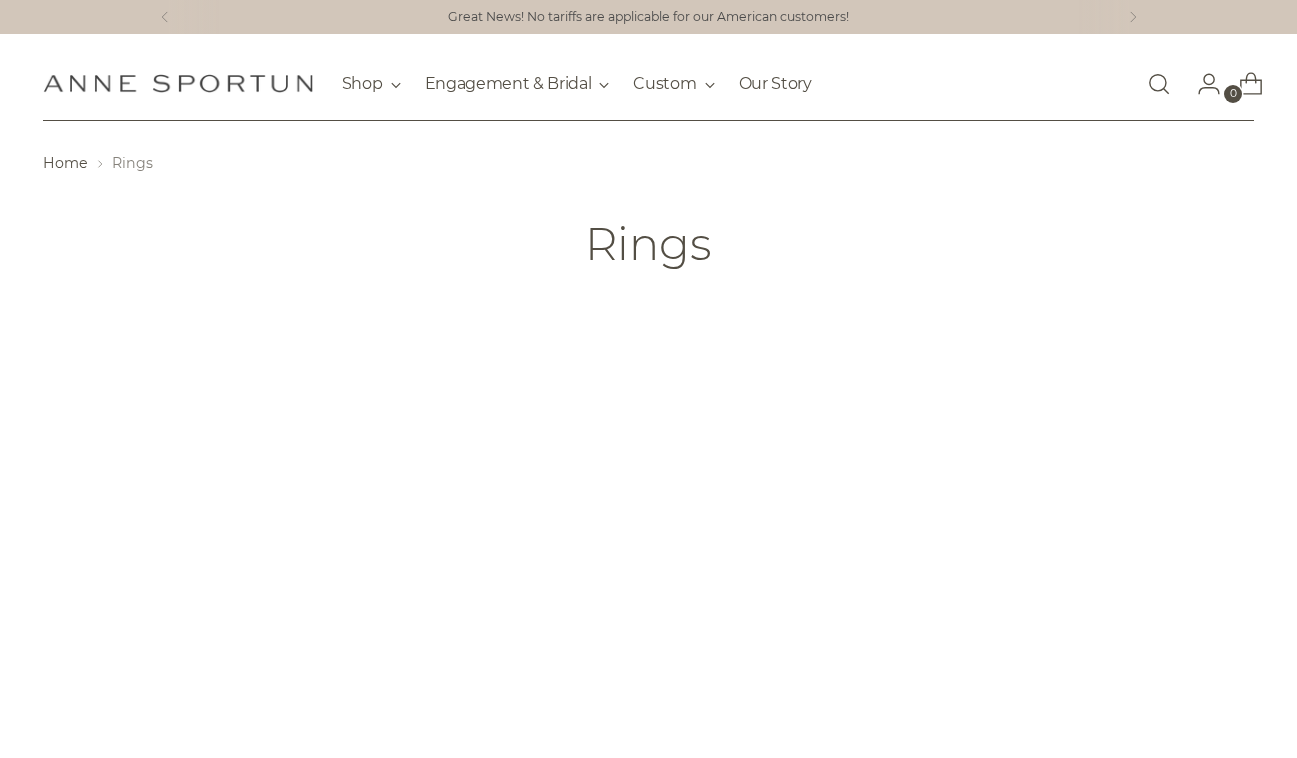 scroll, scrollTop: 0, scrollLeft: 0, axis: both 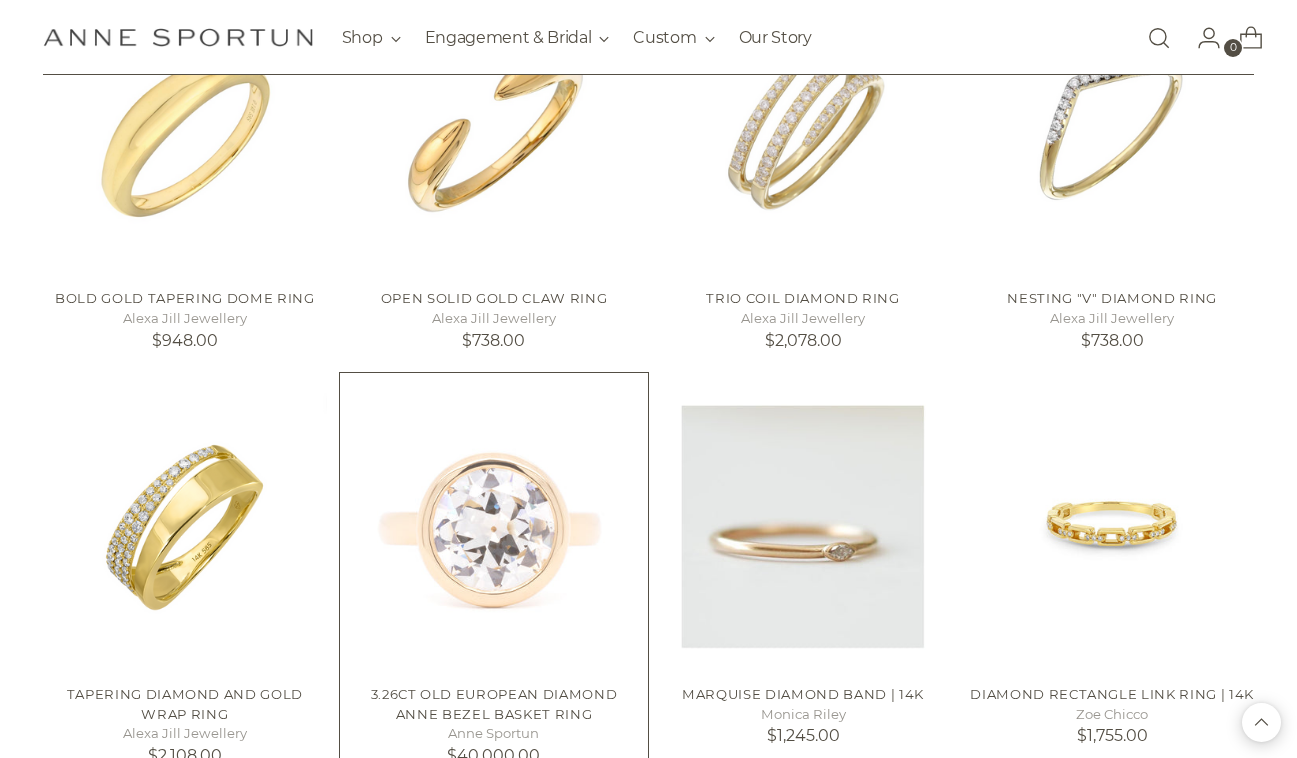 click at bounding box center (0, 0) 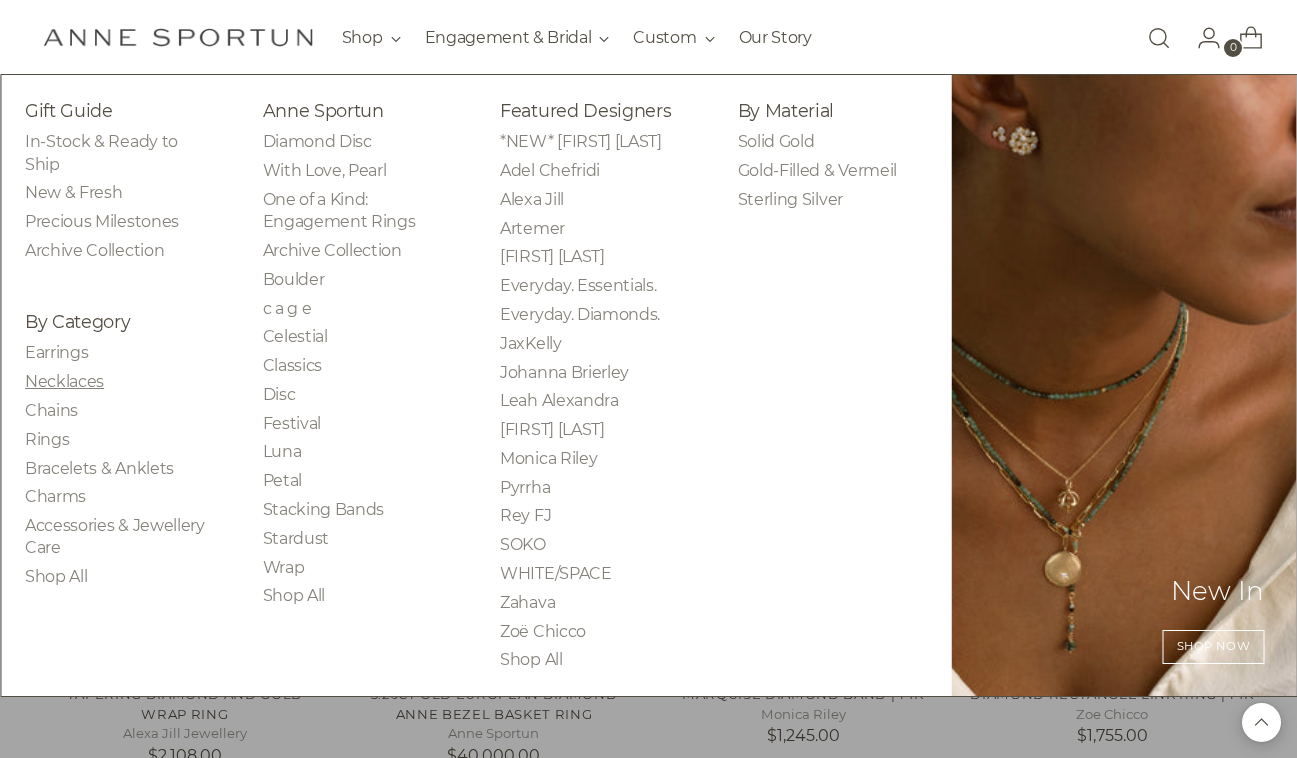 click on "Necklaces" at bounding box center [64, 381] 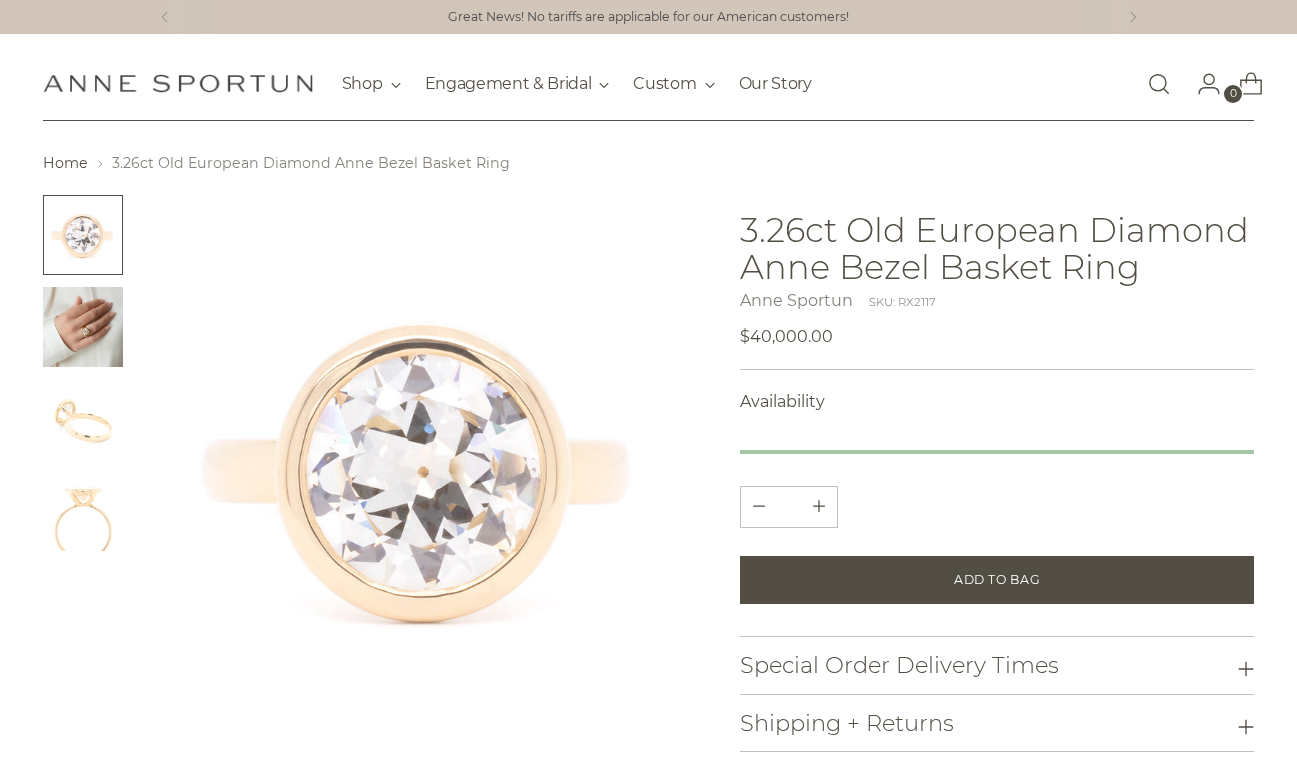 scroll, scrollTop: 0, scrollLeft: 0, axis: both 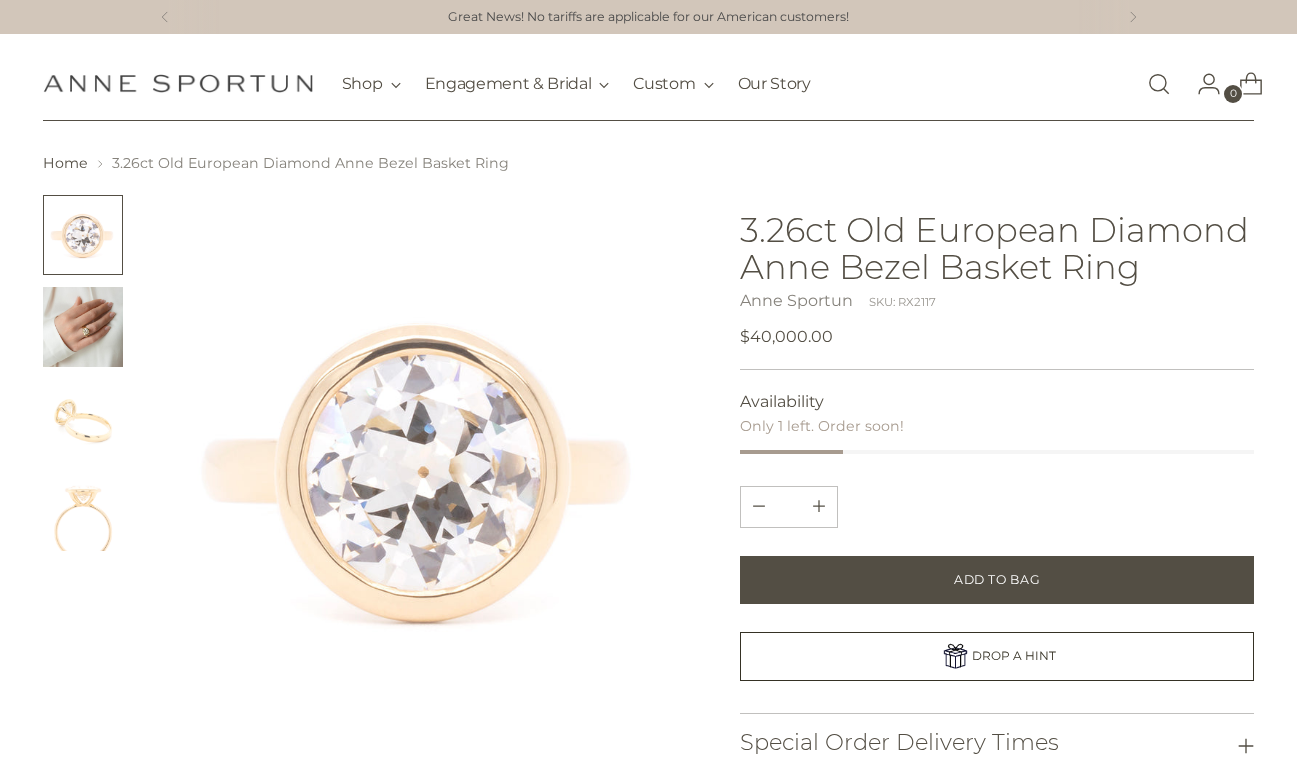 click at bounding box center [83, 327] 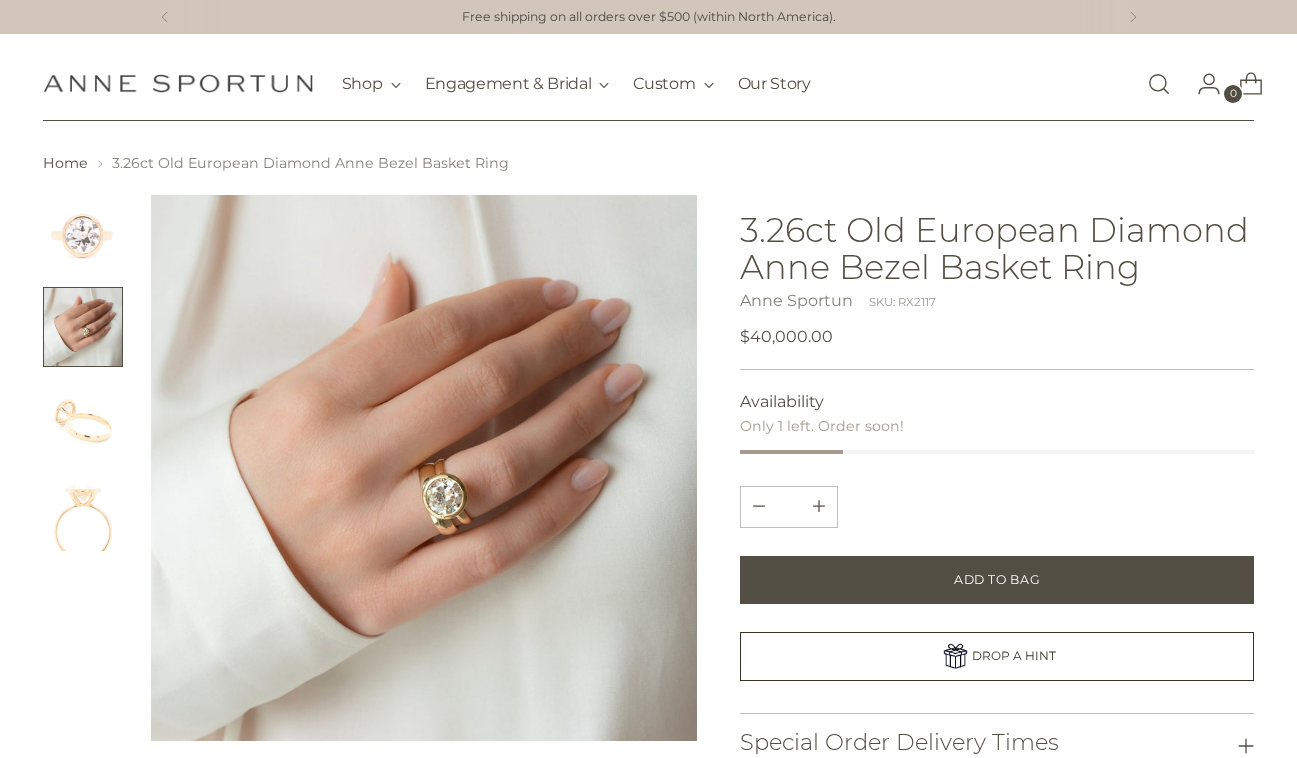 click at bounding box center (83, 419) 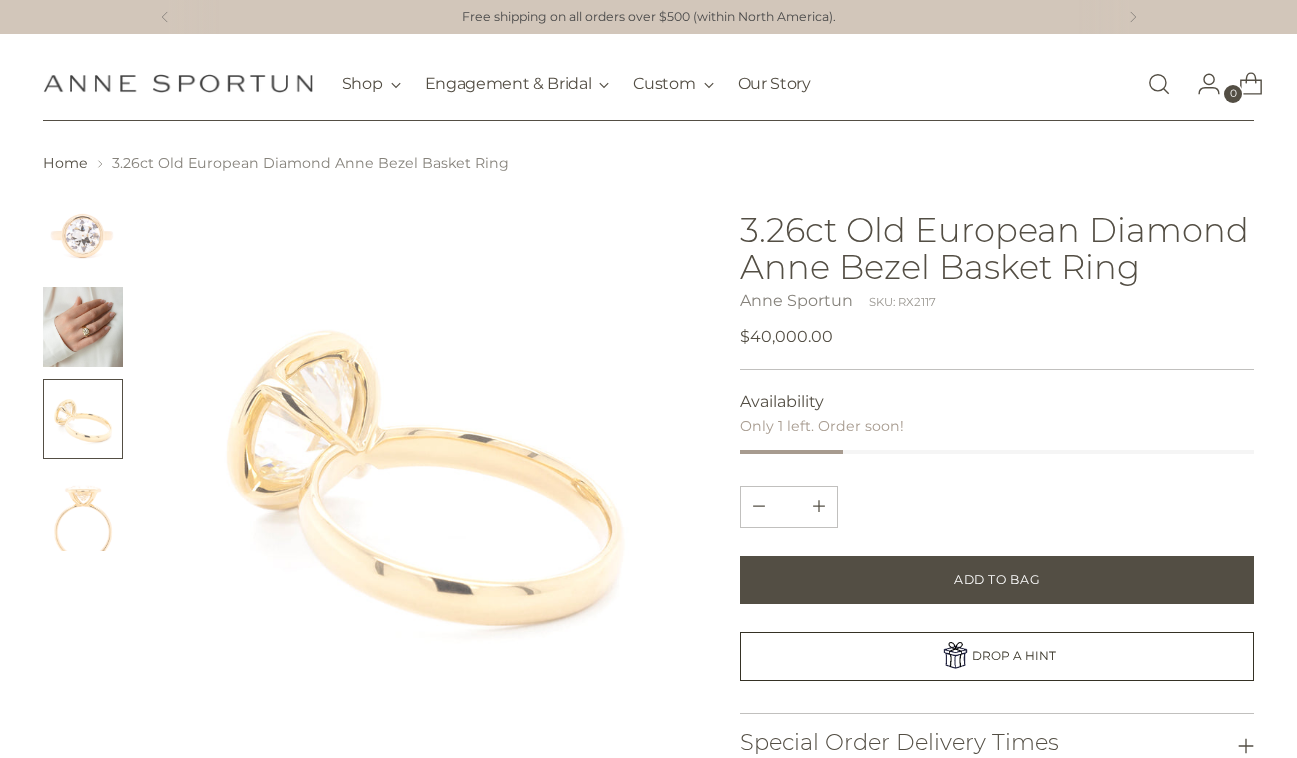 click at bounding box center (83, 511) 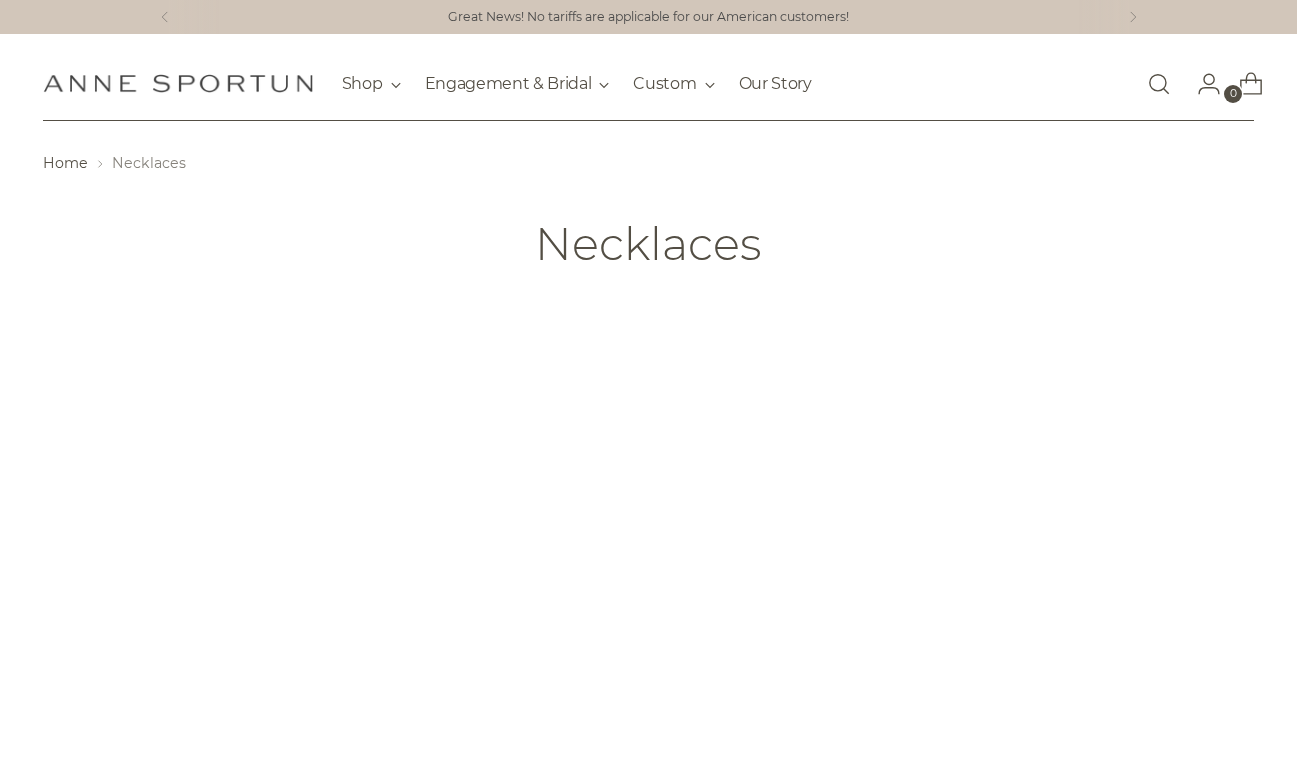 scroll, scrollTop: 0, scrollLeft: 0, axis: both 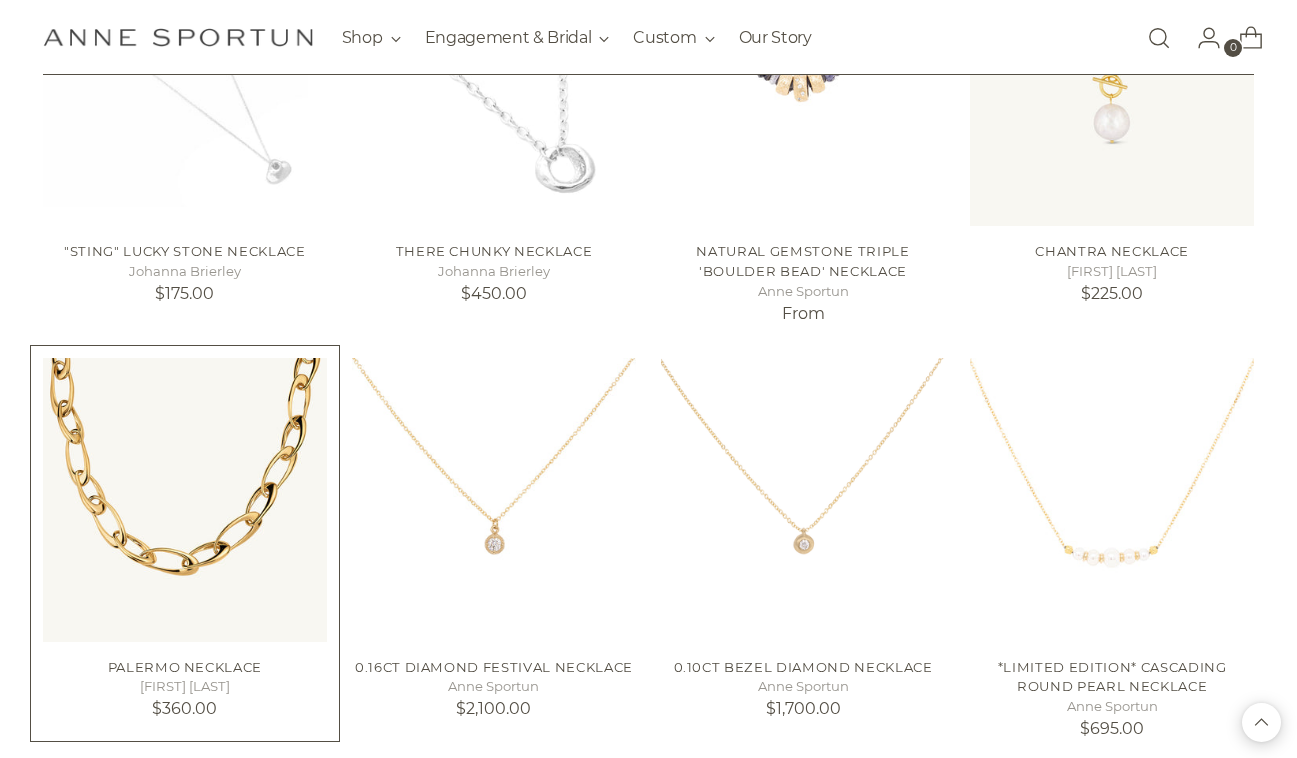 click at bounding box center (0, 0) 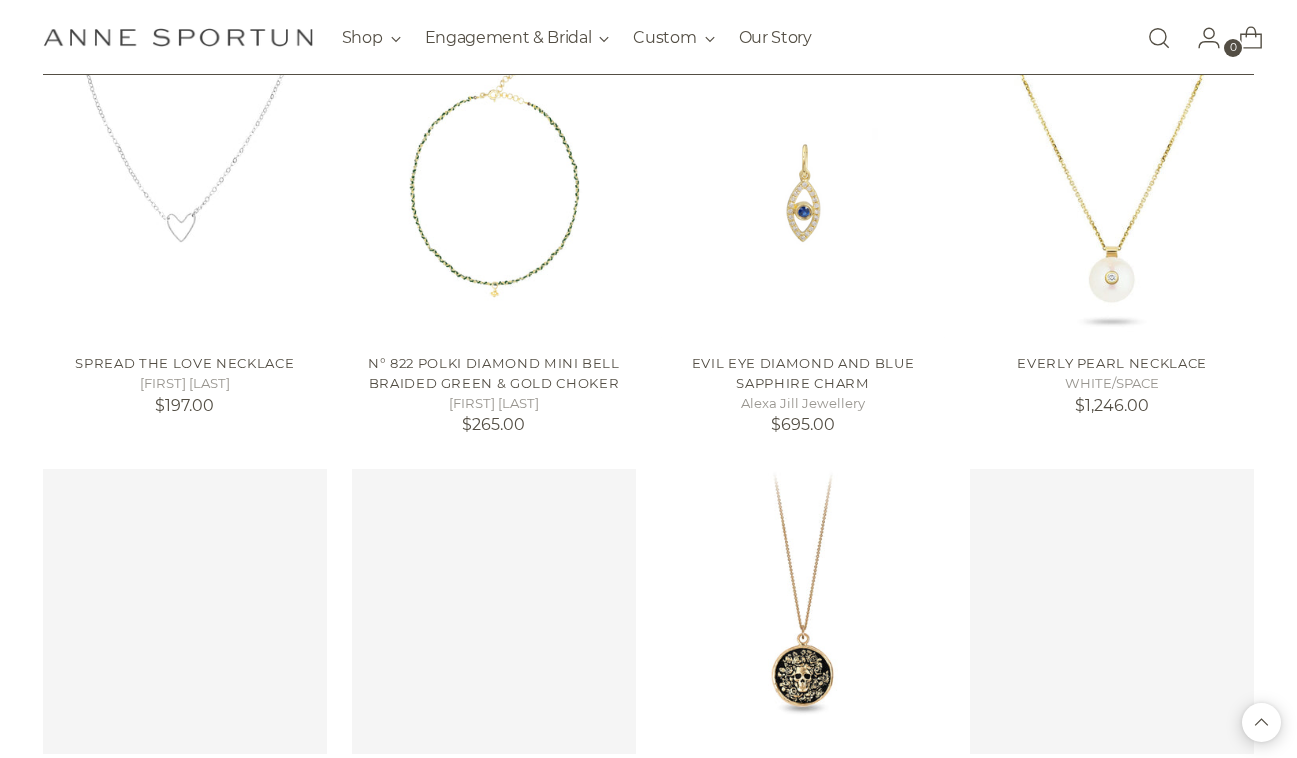 scroll, scrollTop: 4606, scrollLeft: 0, axis: vertical 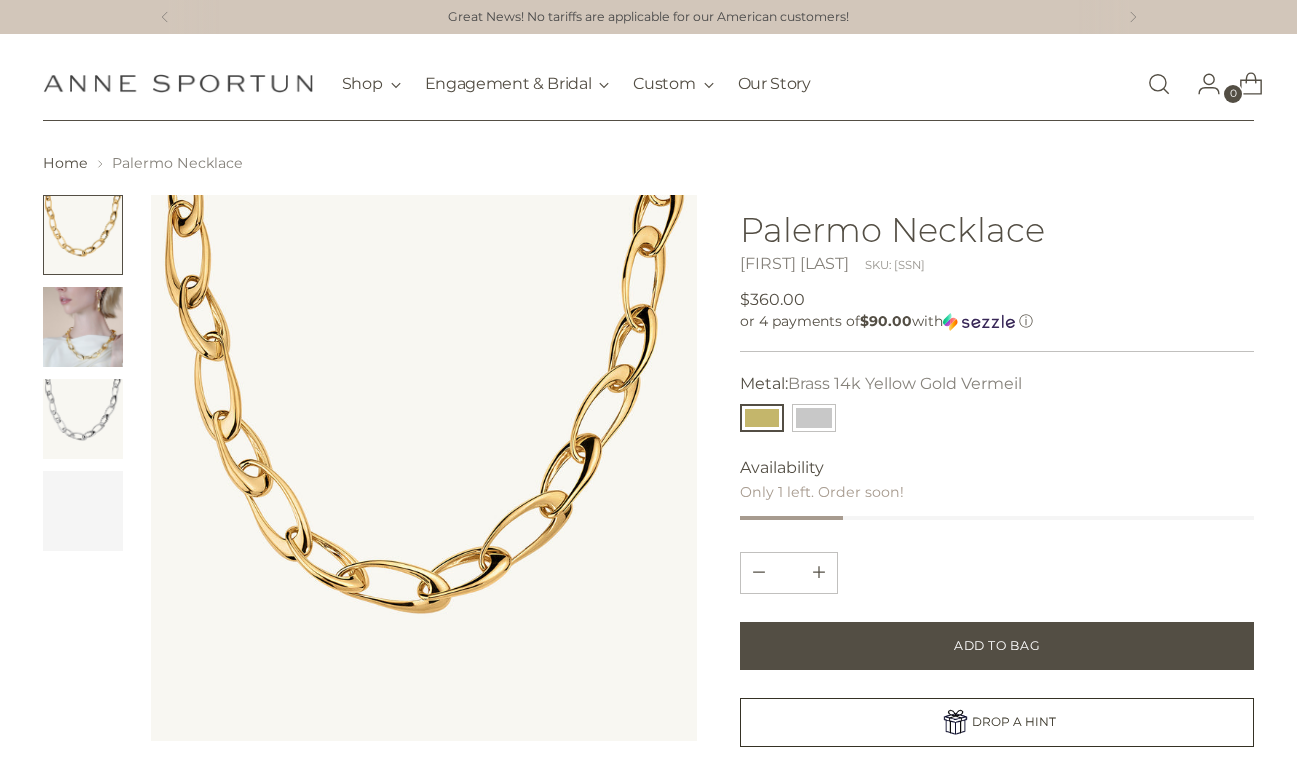 drag, startPoint x: 1303, startPoint y: 257, endPoint x: 1312, endPoint y: 223, distance: 35.17101 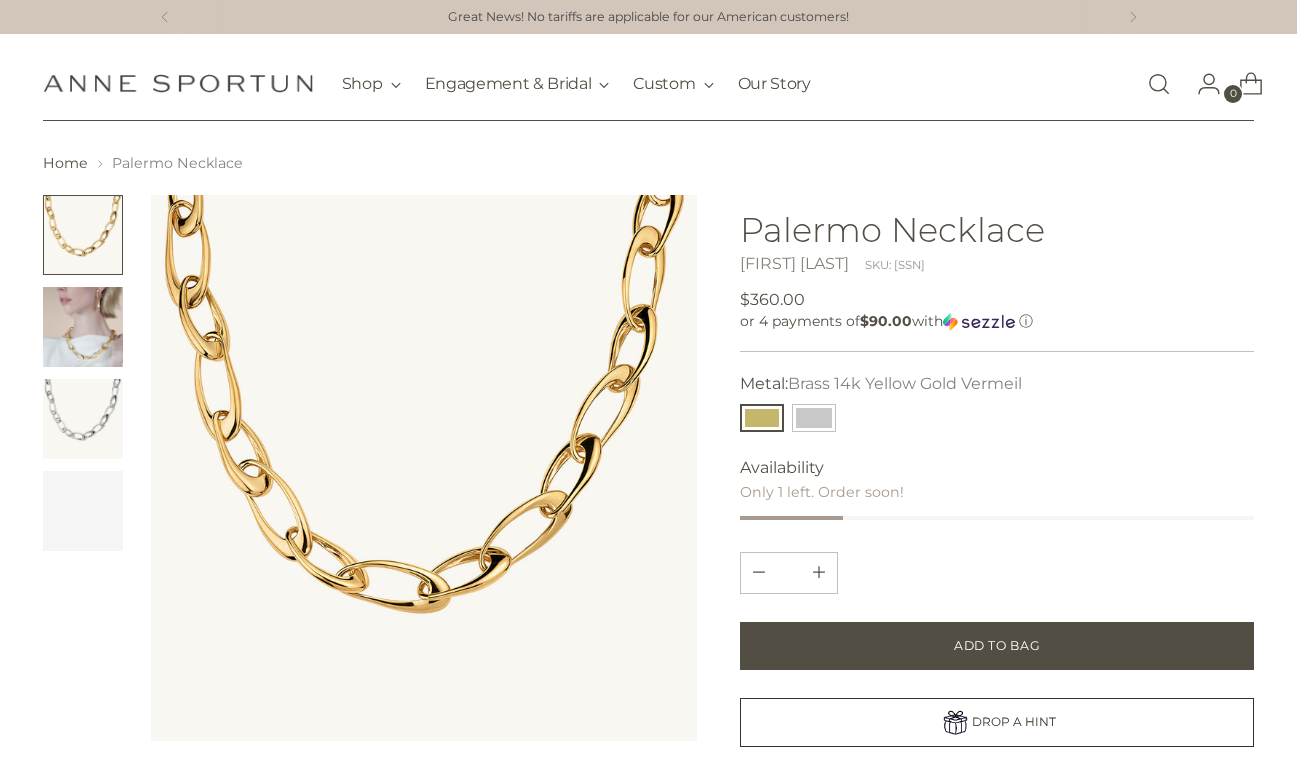 click on "x
by Timesact" at bounding box center [648, 1046] 